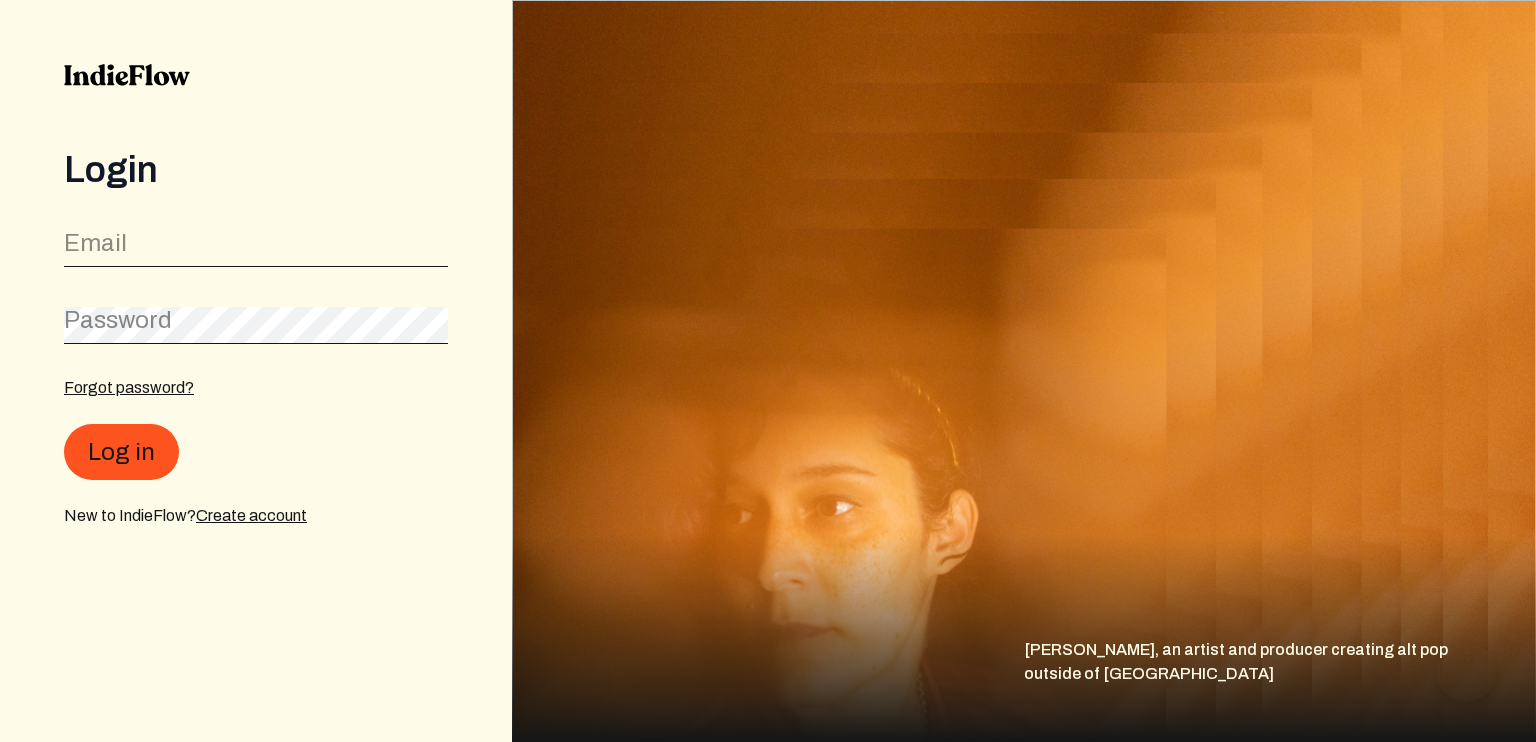 scroll, scrollTop: 0, scrollLeft: 0, axis: both 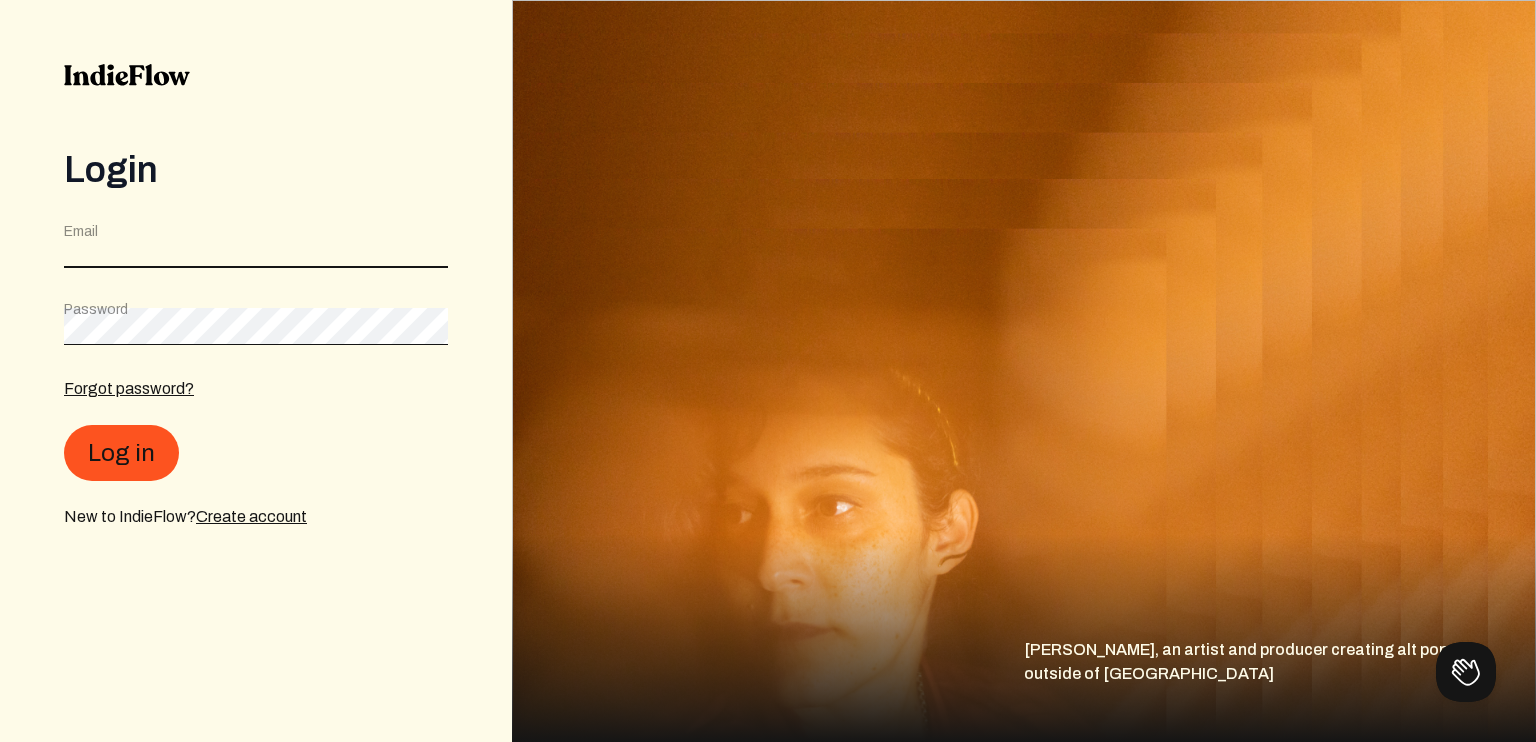 click 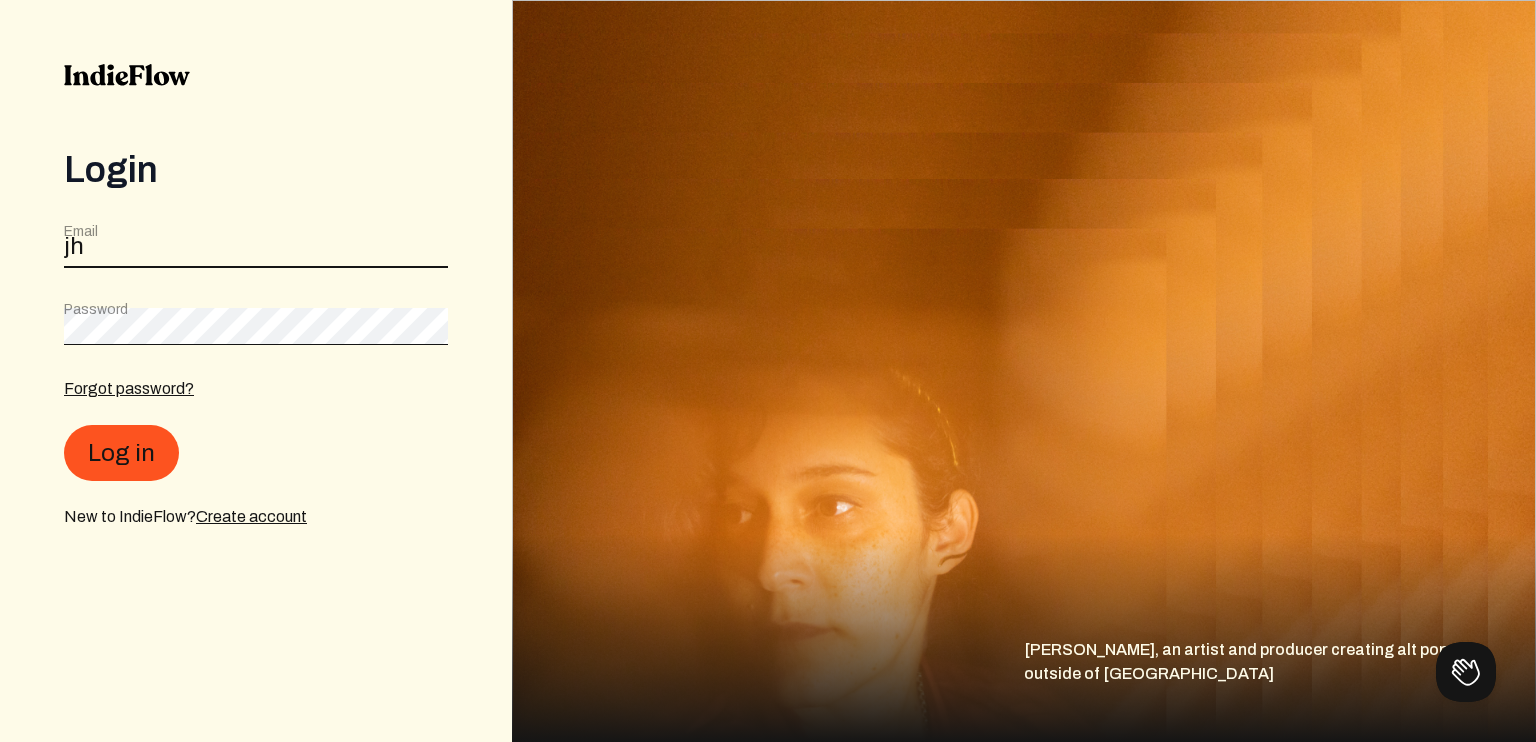 type on "j" 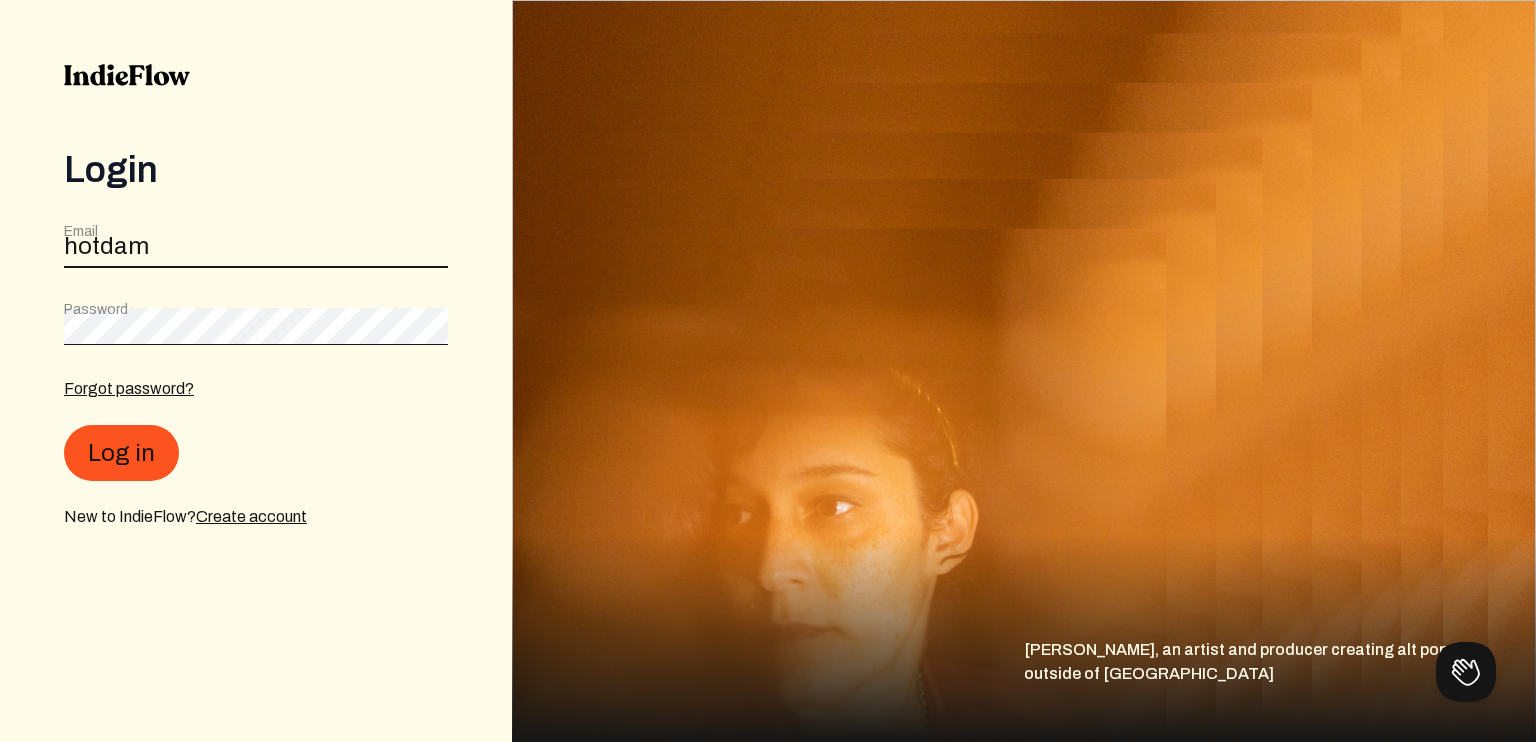 type on "[EMAIL_ADDRESS][DOMAIN_NAME]" 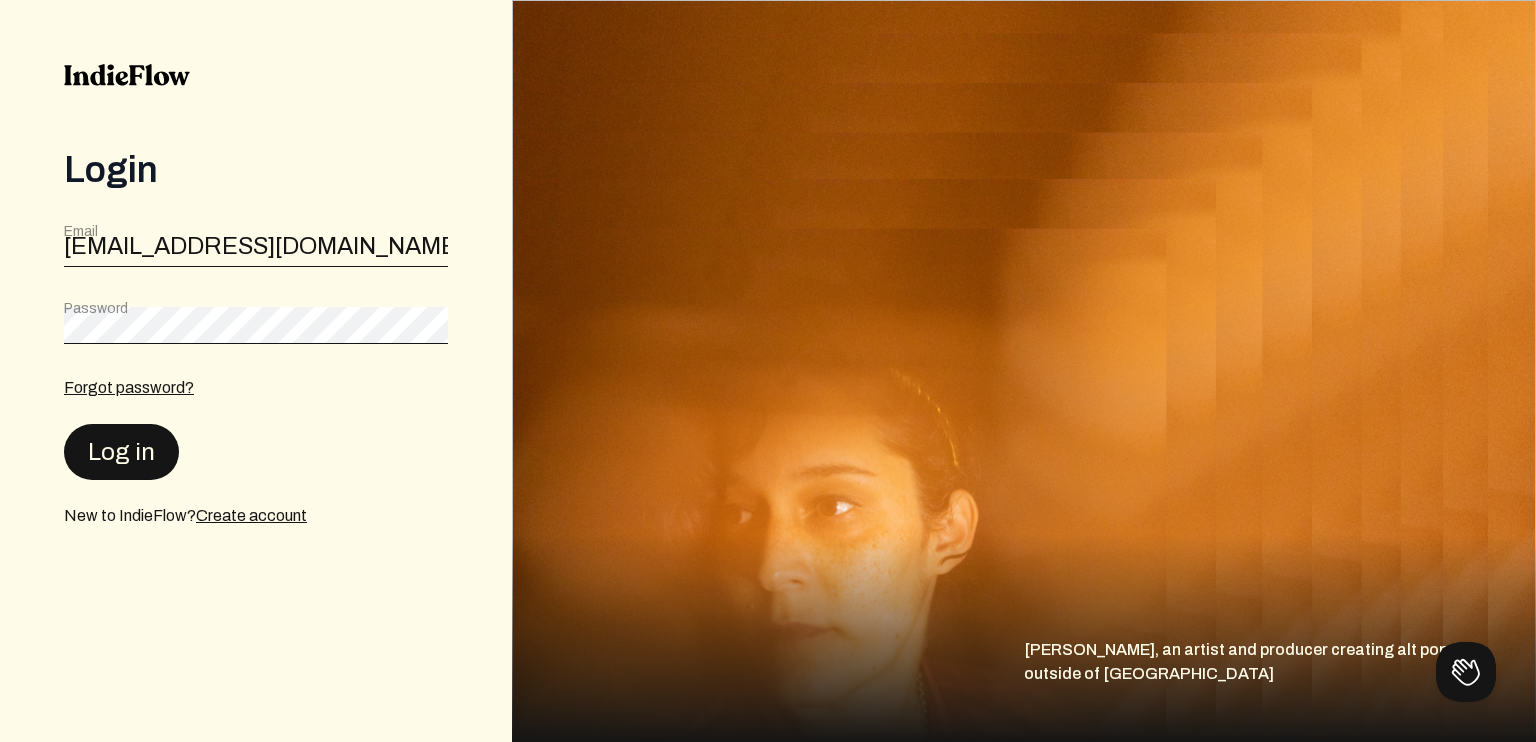 click on "Log in" at bounding box center [121, 452] 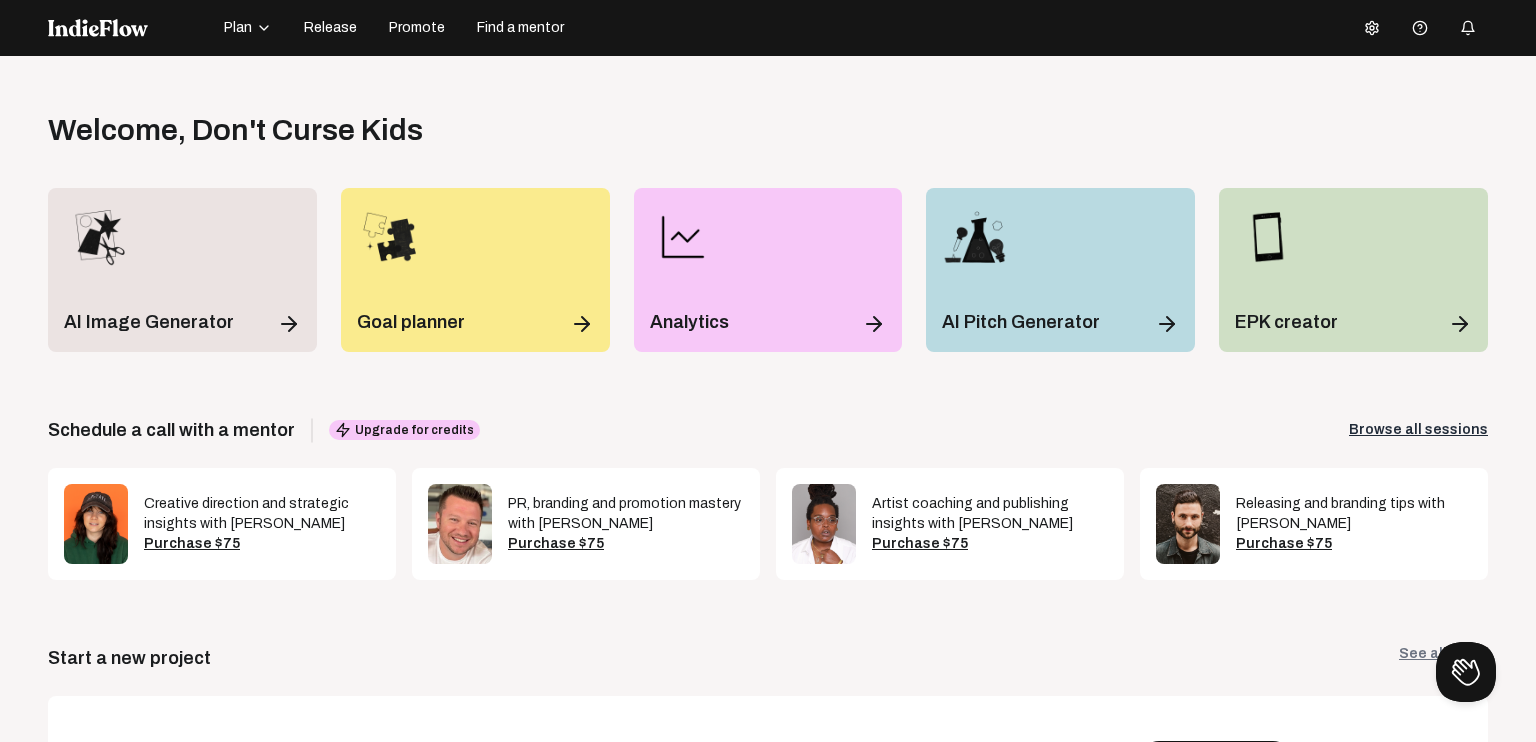 click on "Plan" 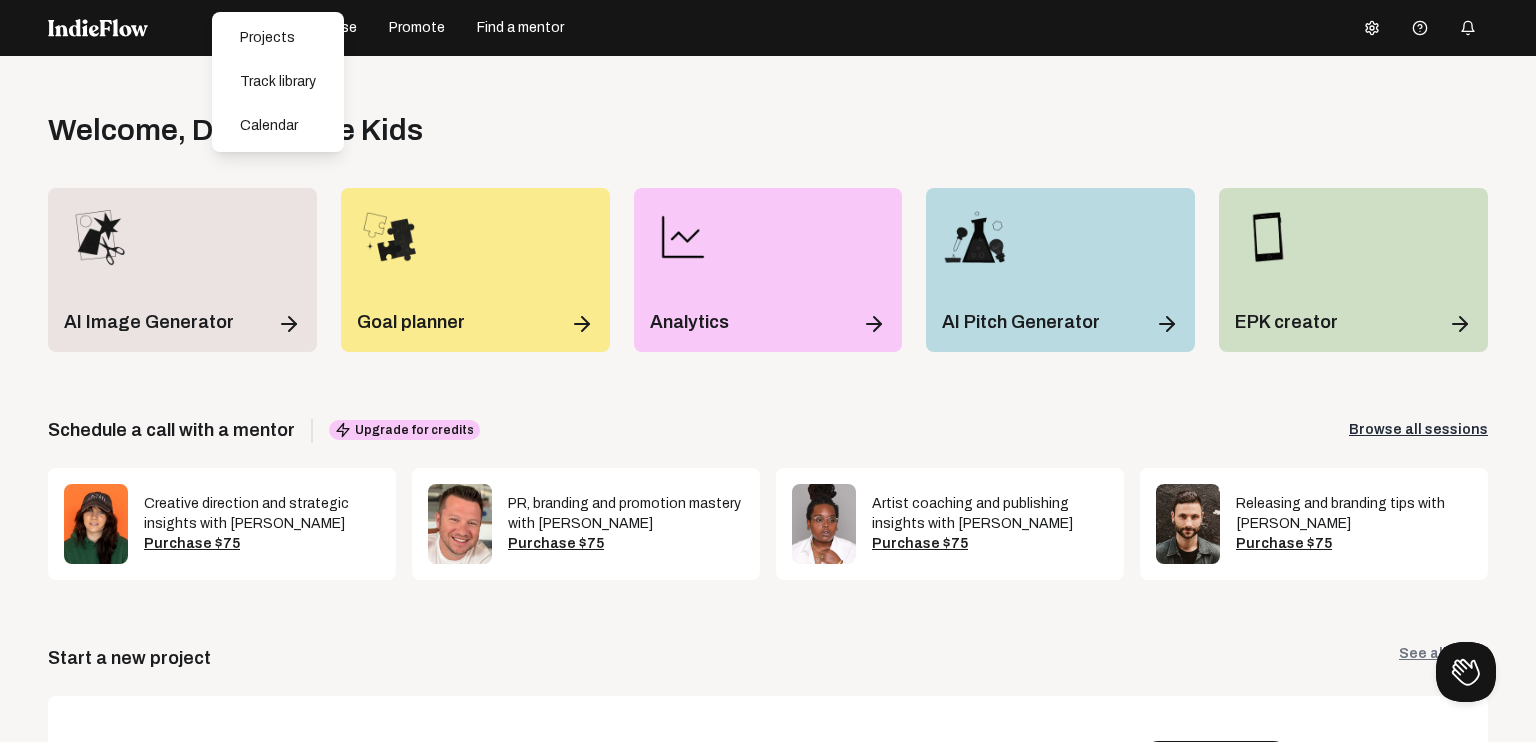 click on "Projects   Track library   Calendar" 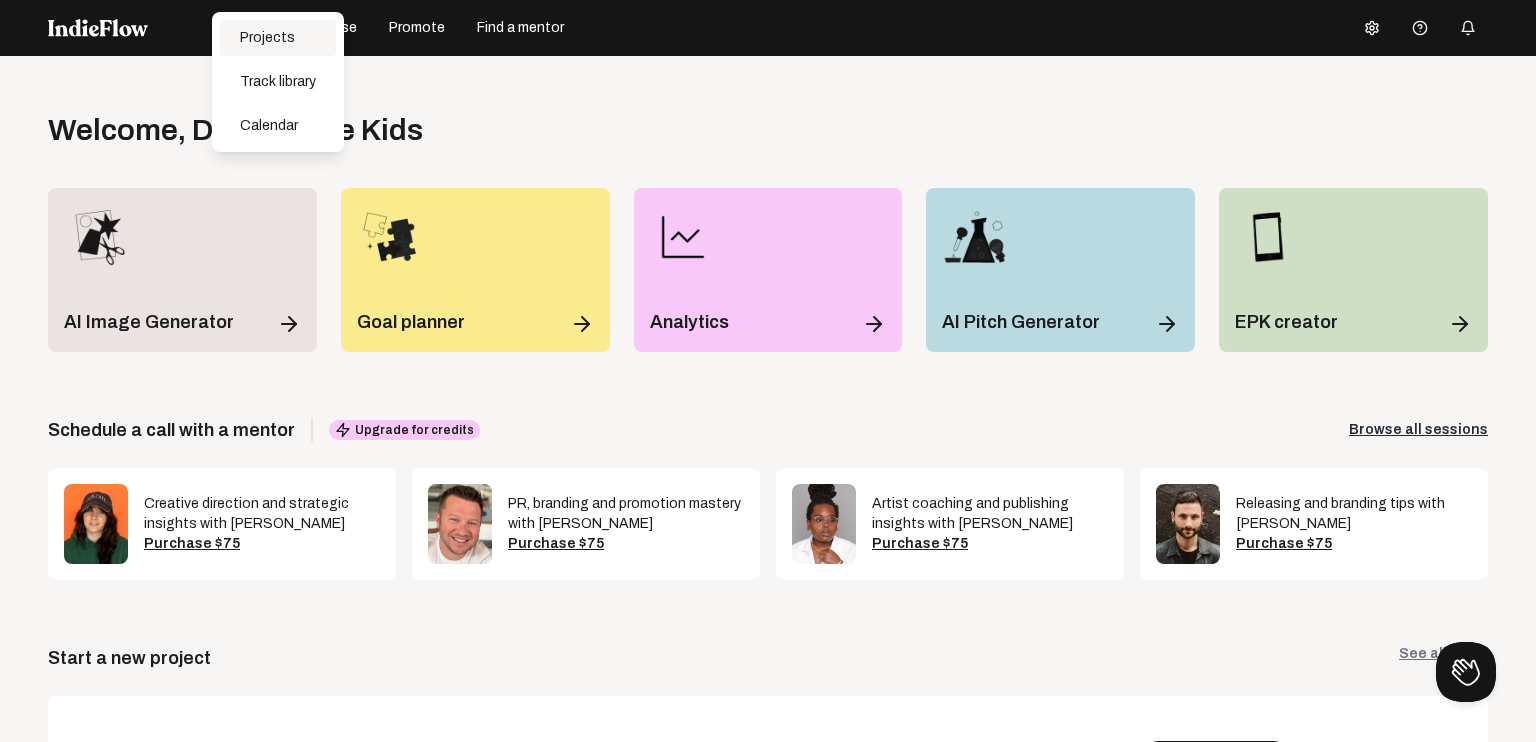 click on "Projects" 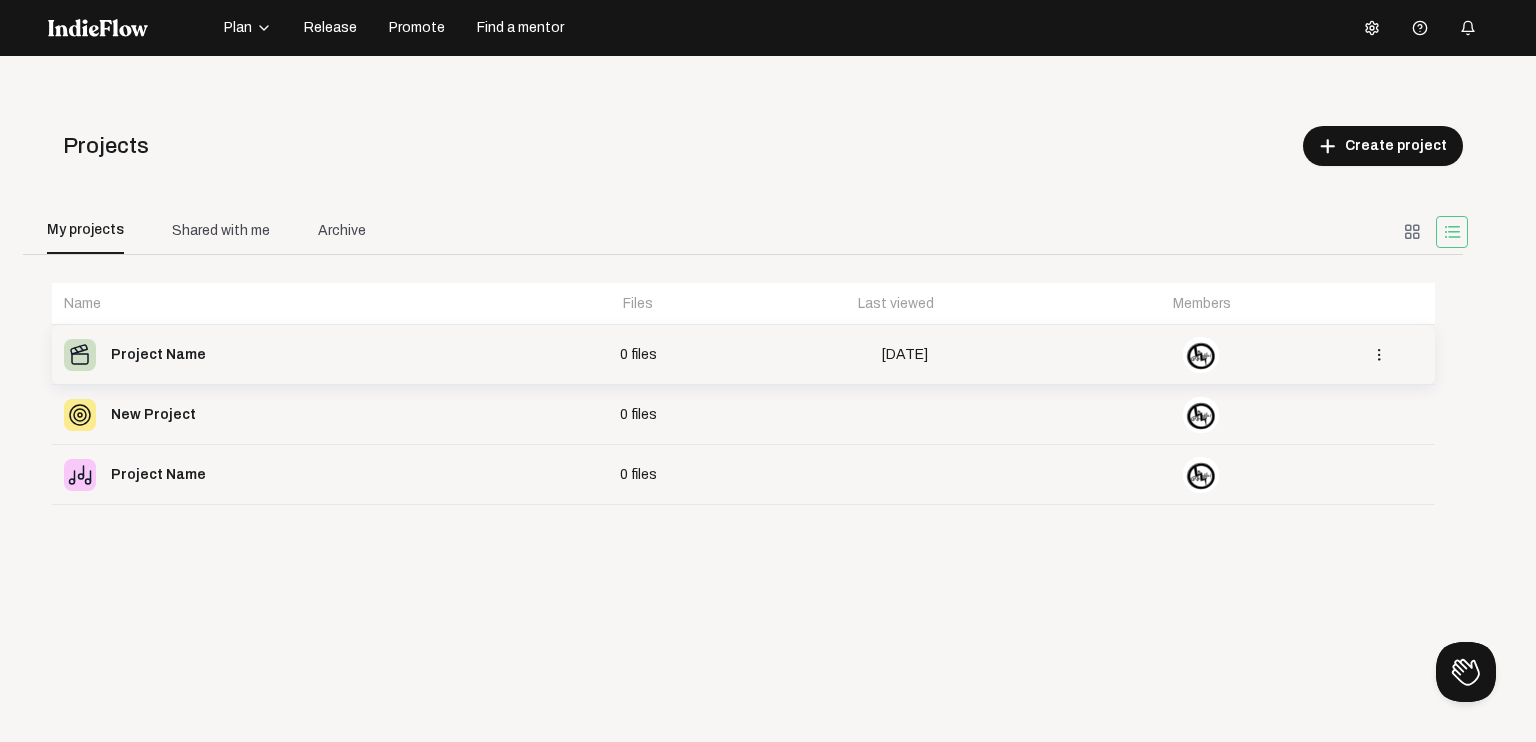 click on "[DATE]" at bounding box center (904, 355) 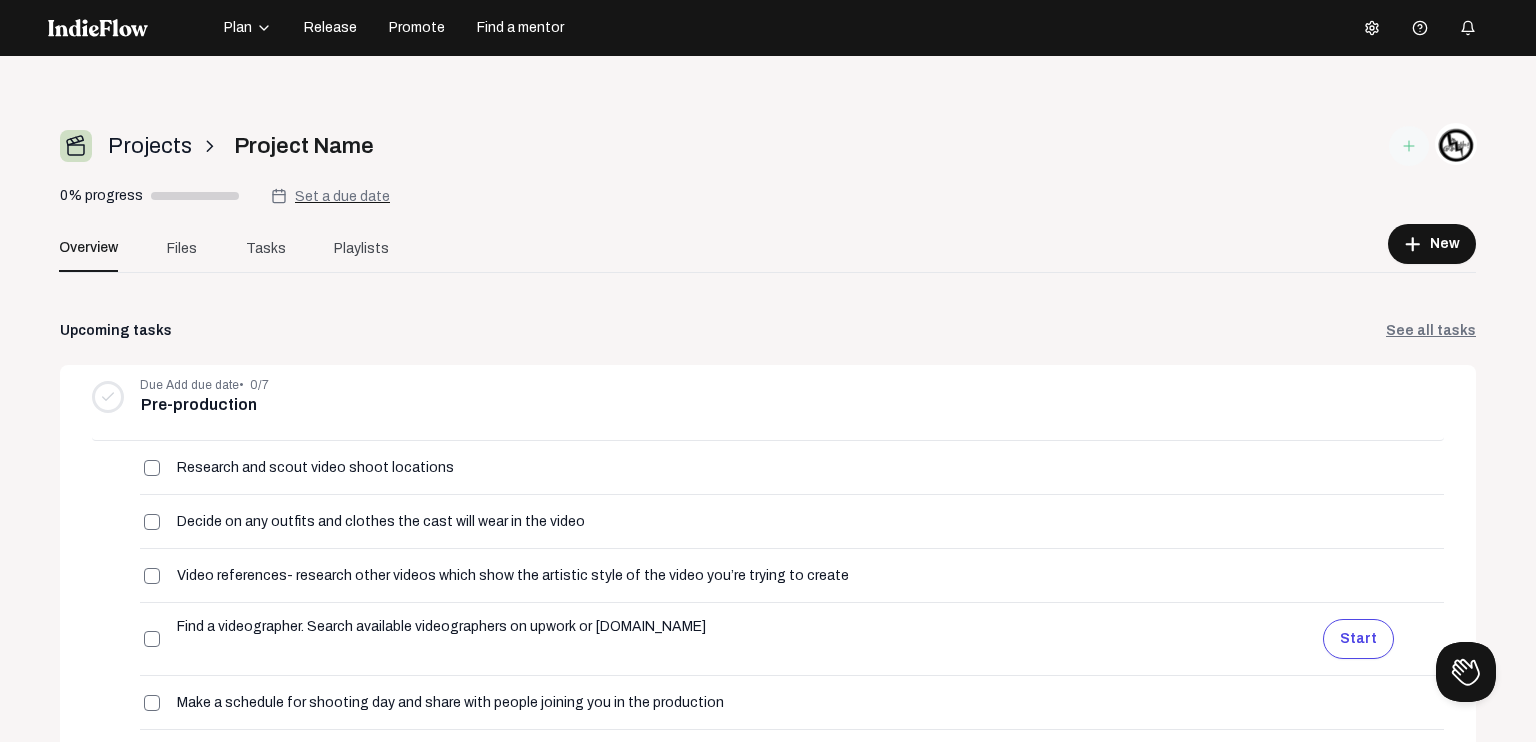 click 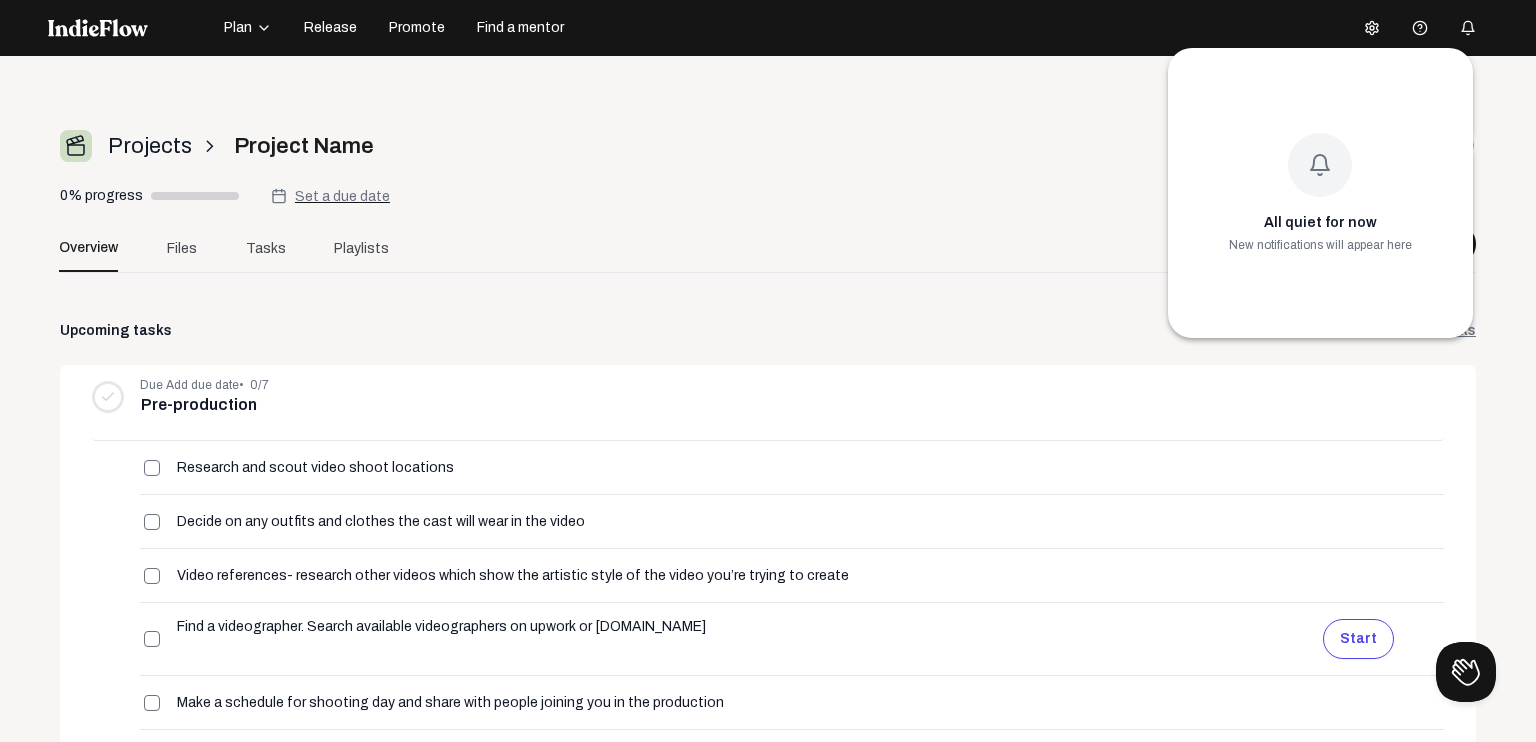 click at bounding box center [768, 371] 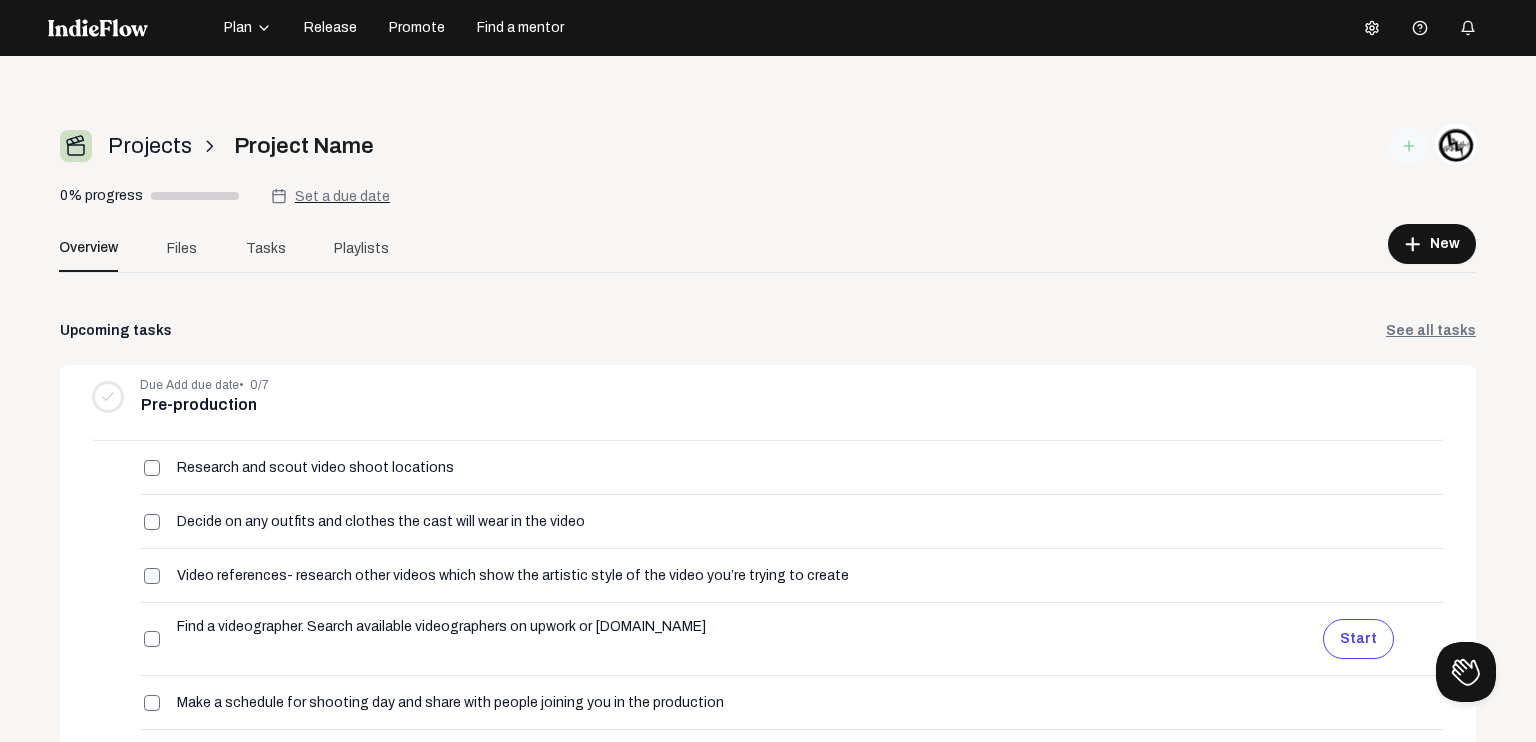 drag, startPoint x: 270, startPoint y: 23, endPoint x: 92, endPoint y: 2, distance: 179.23448 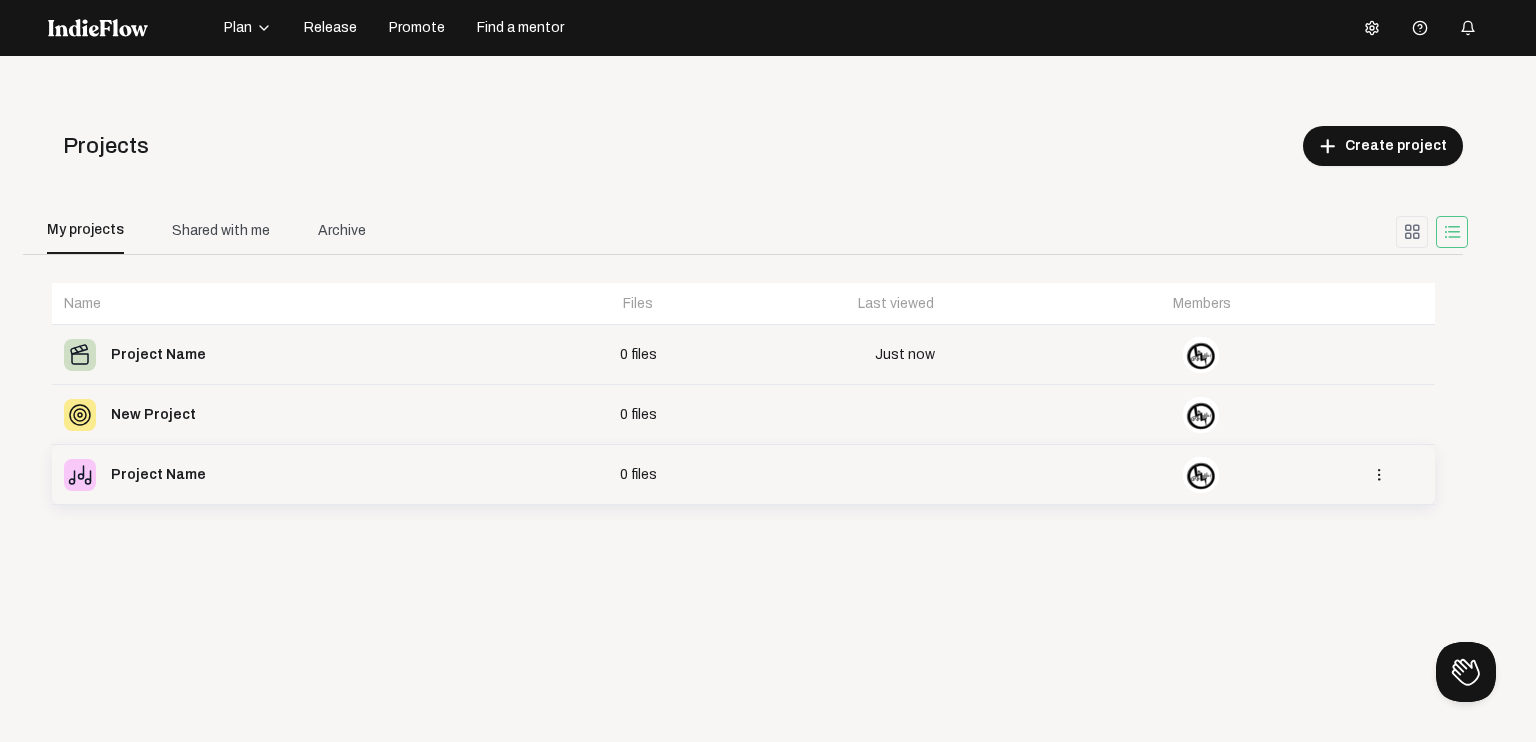 click on "0 files" at bounding box center [638, 475] 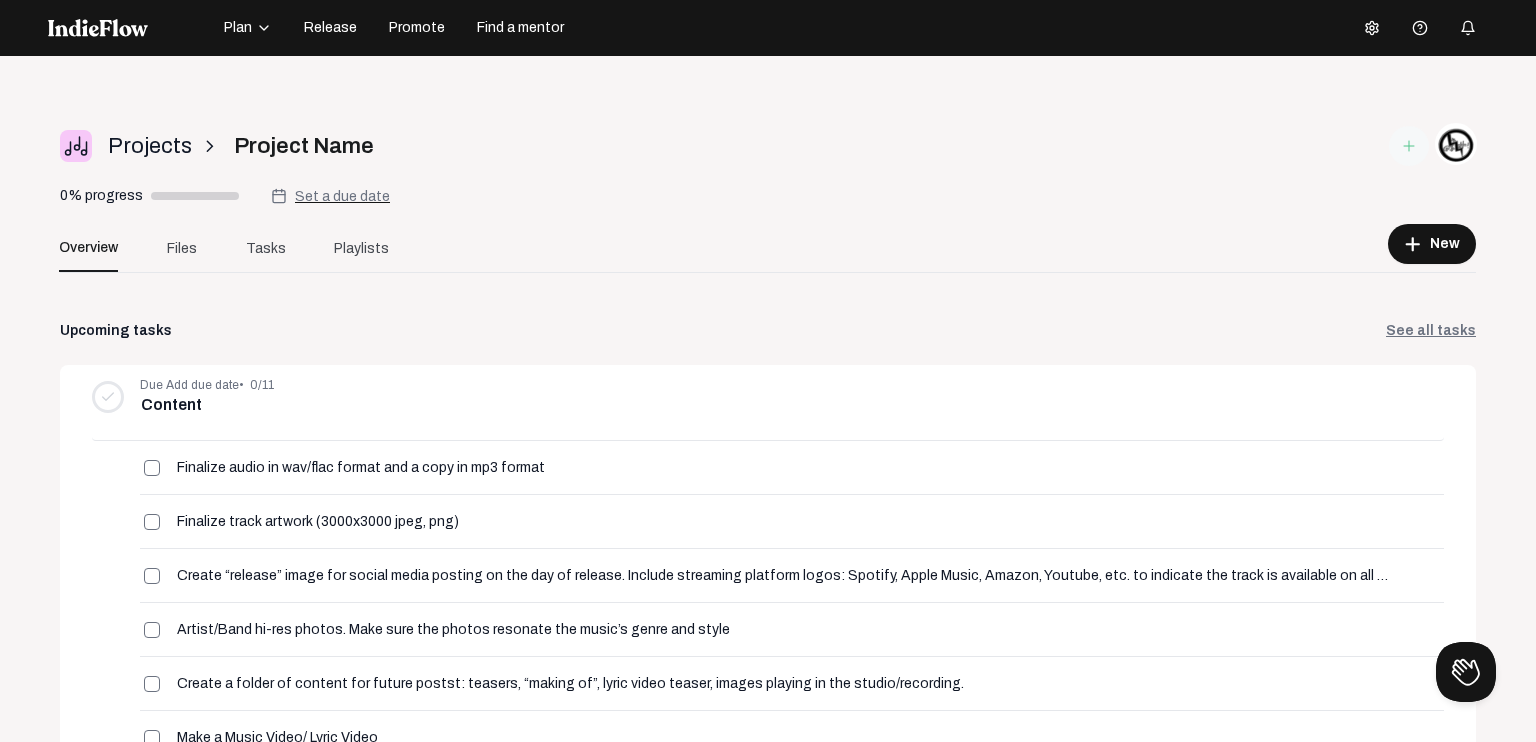 click 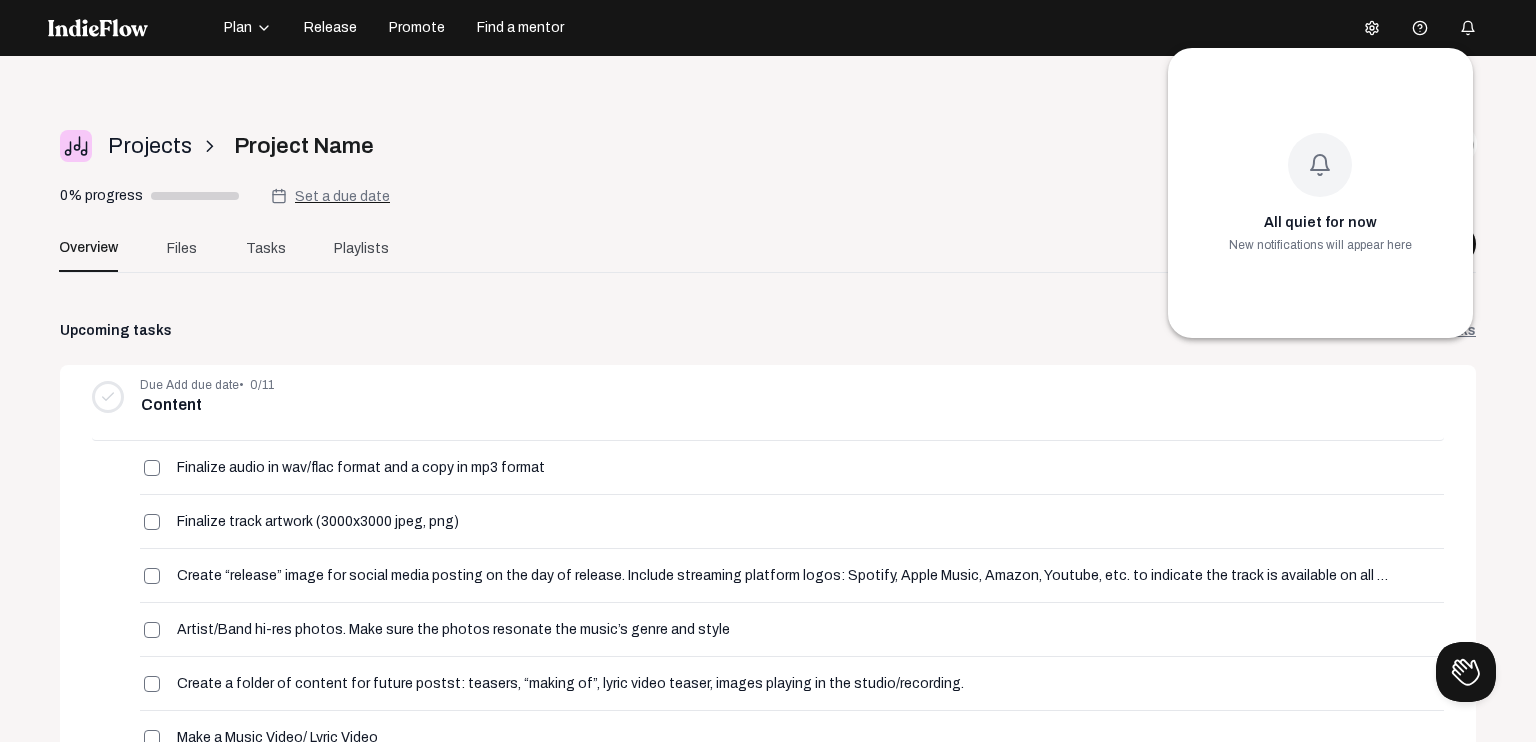 click at bounding box center (768, 371) 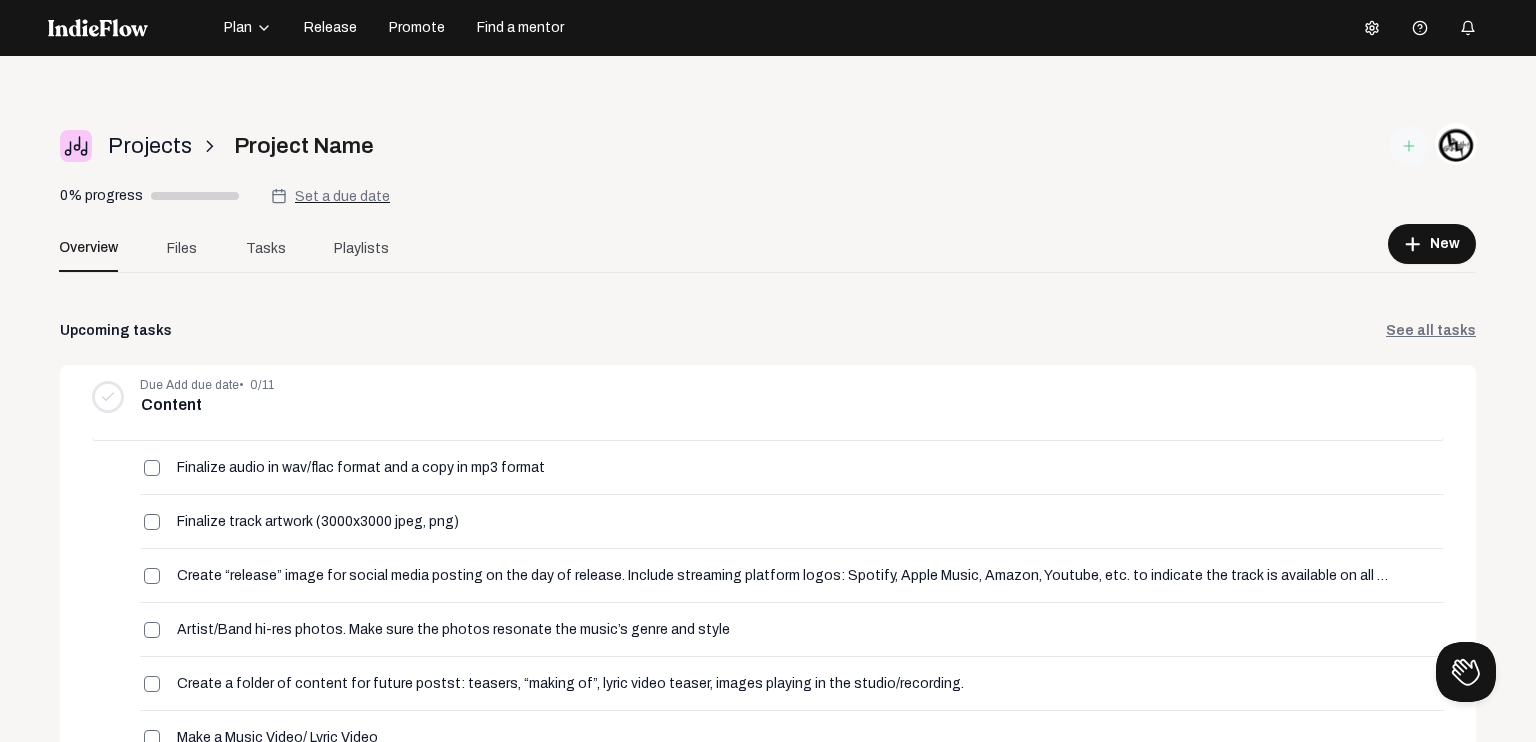 click on "Help center" at bounding box center [1420, 60] 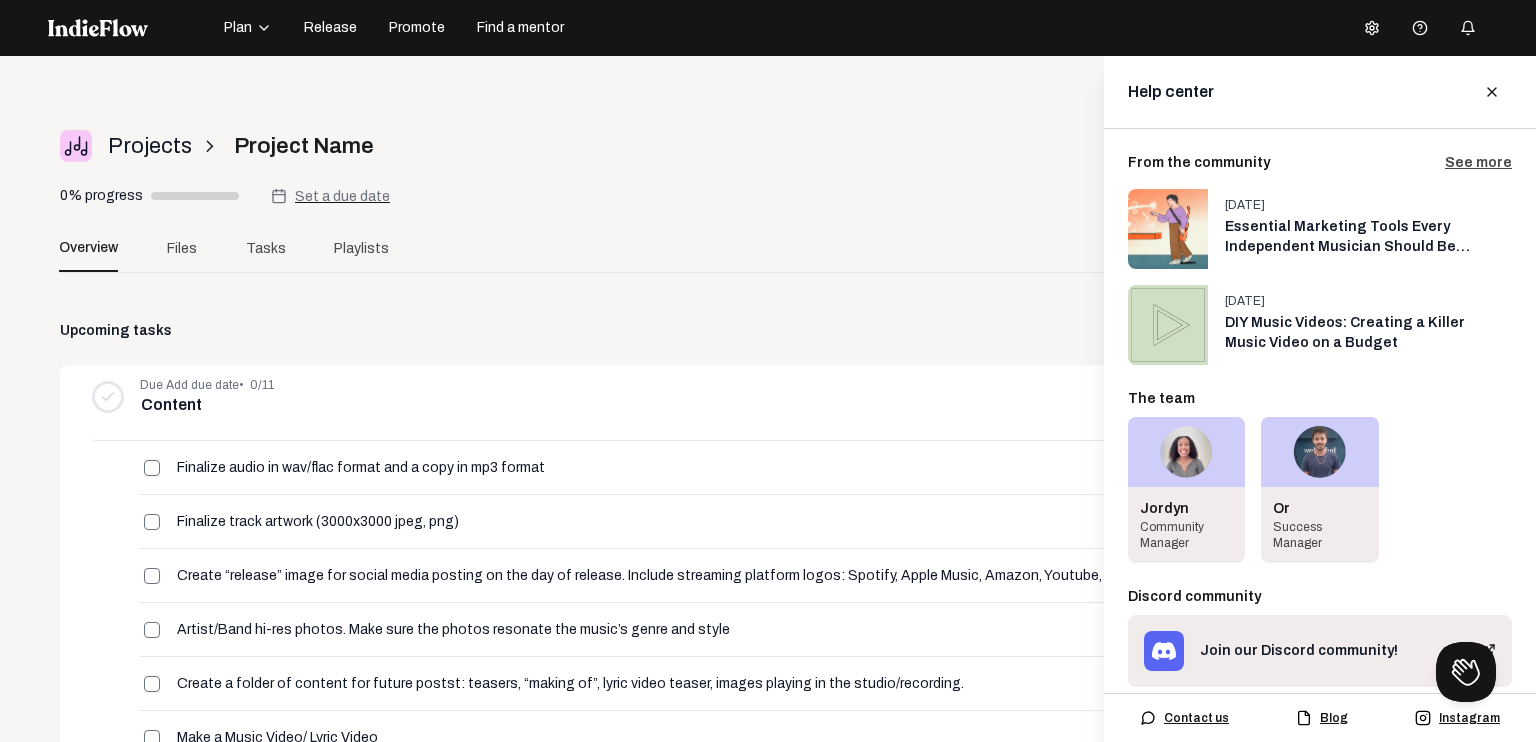 scroll, scrollTop: 233, scrollLeft: 0, axis: vertical 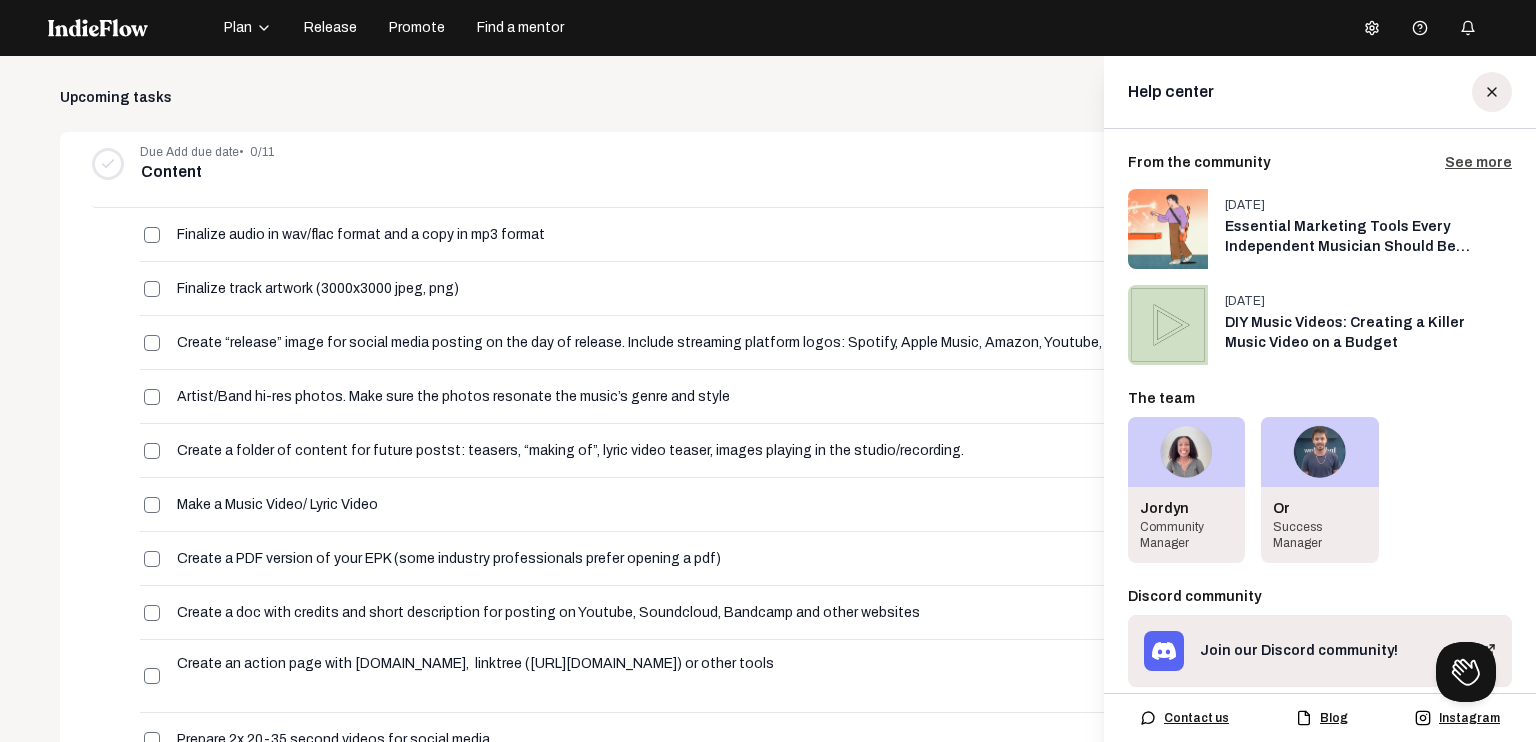 click 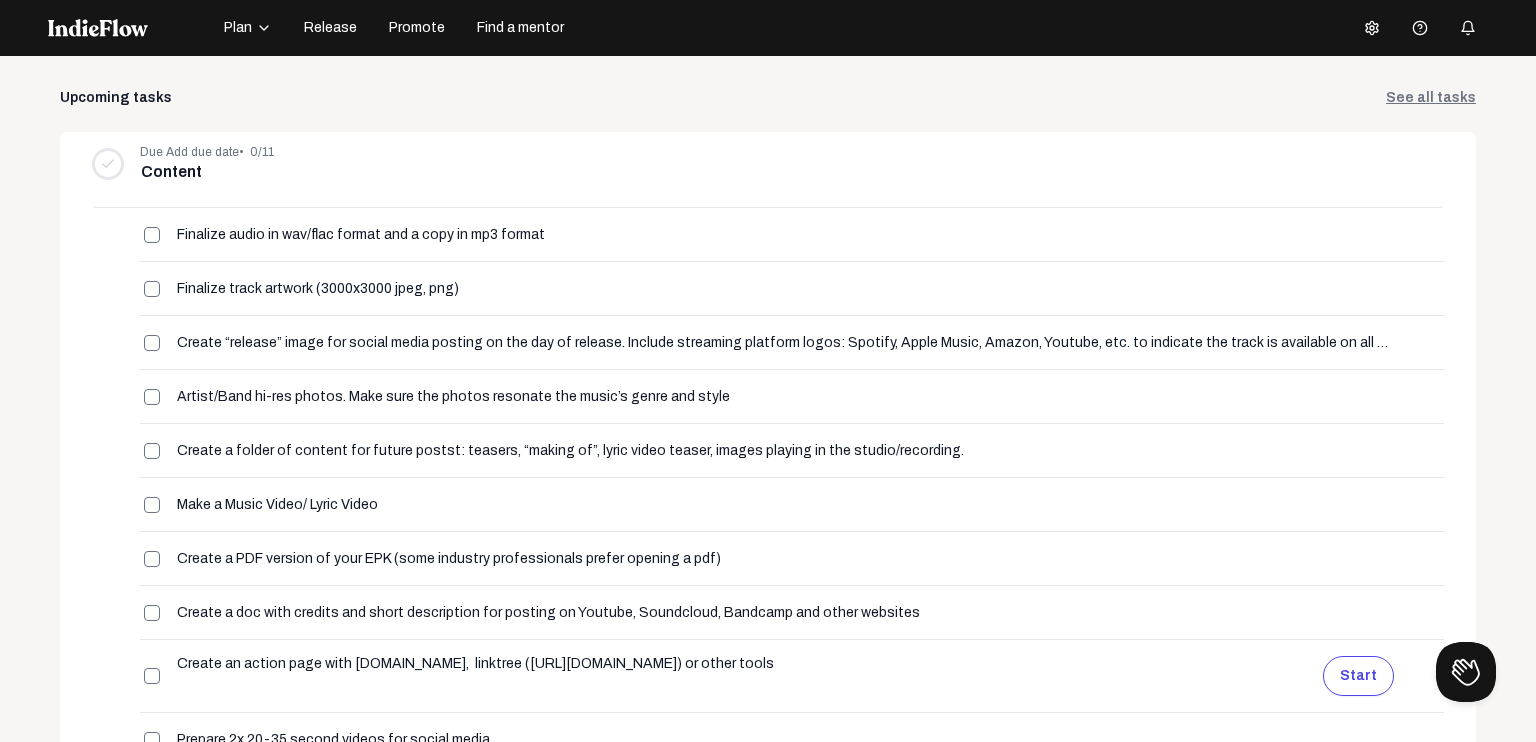 scroll, scrollTop: 0, scrollLeft: 0, axis: both 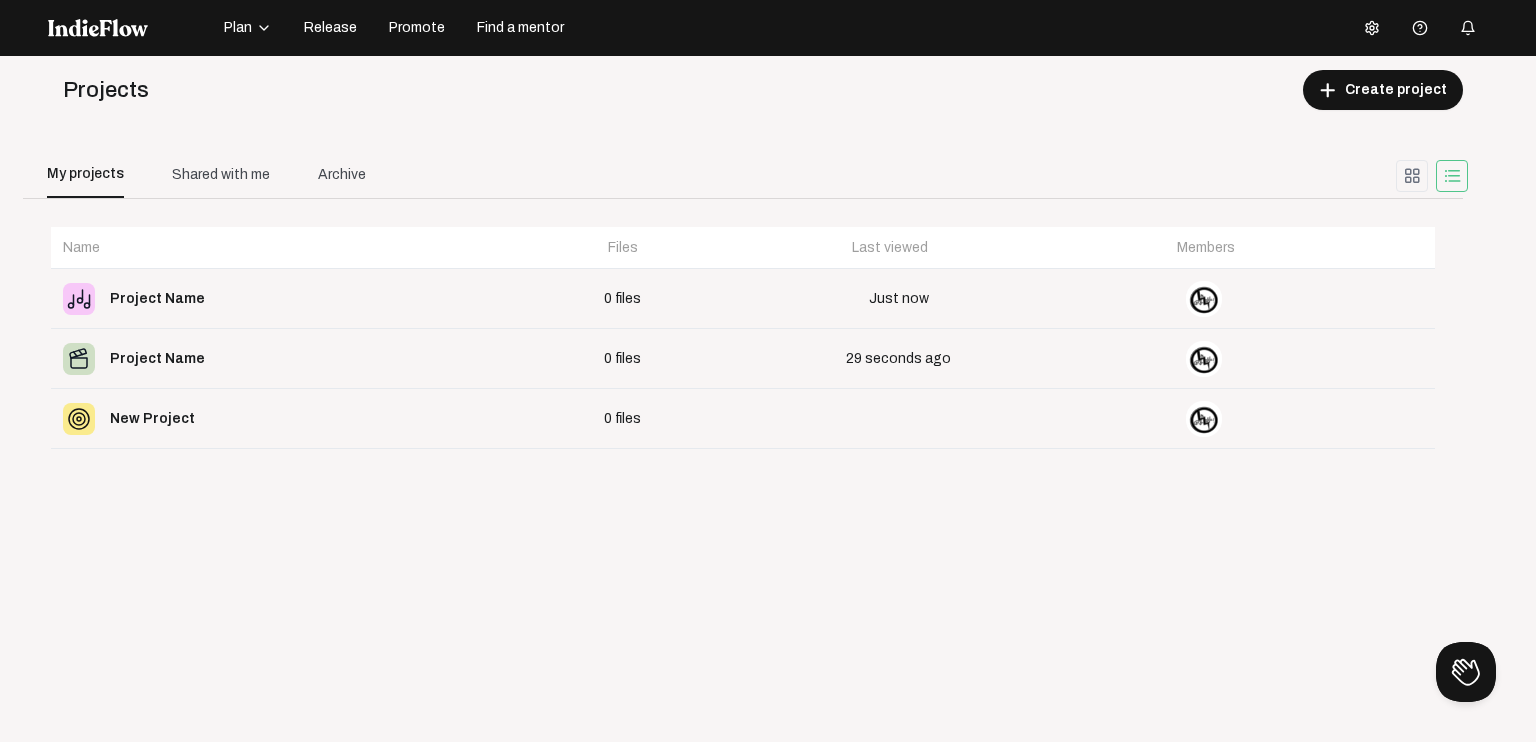 click 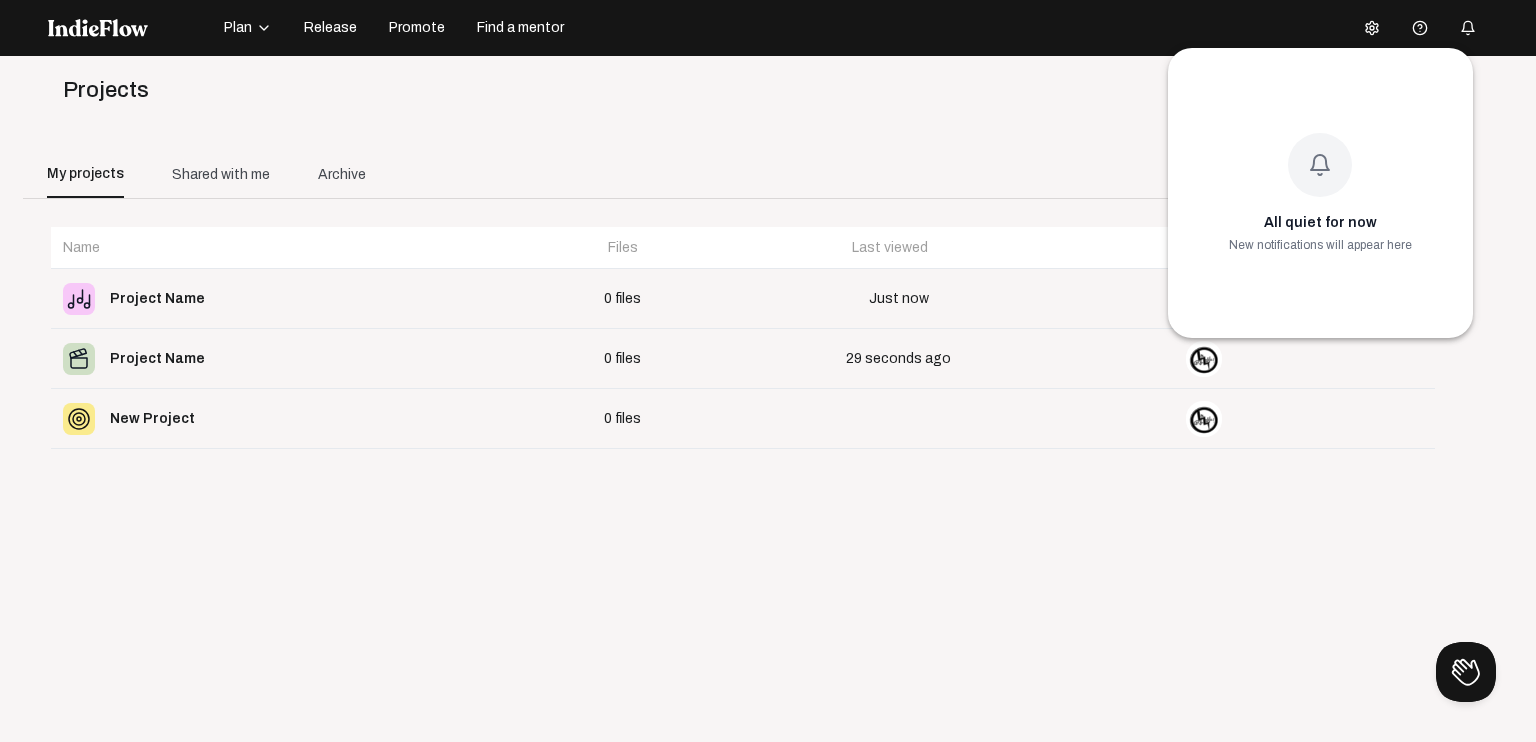 click at bounding box center (768, 371) 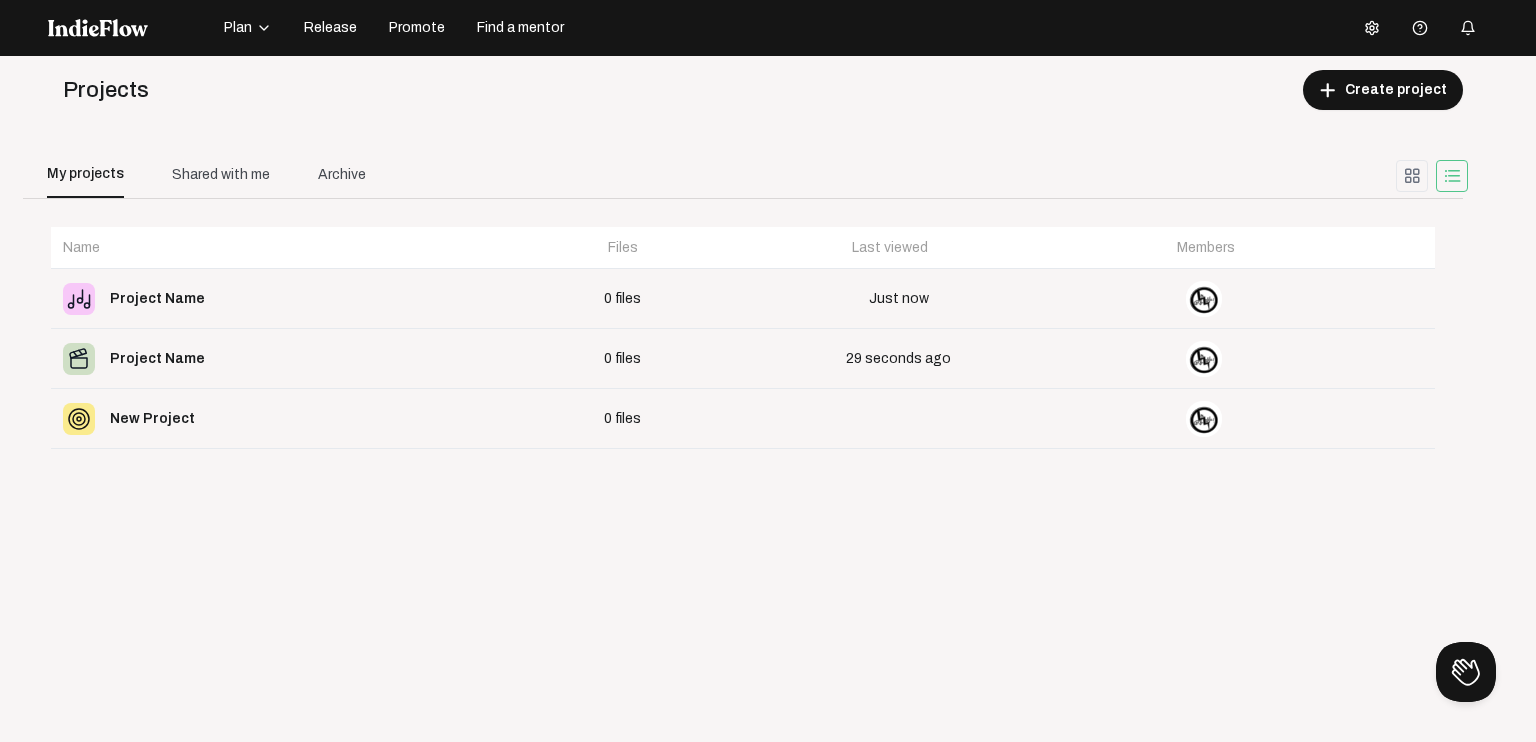 click at bounding box center (1468, 28) 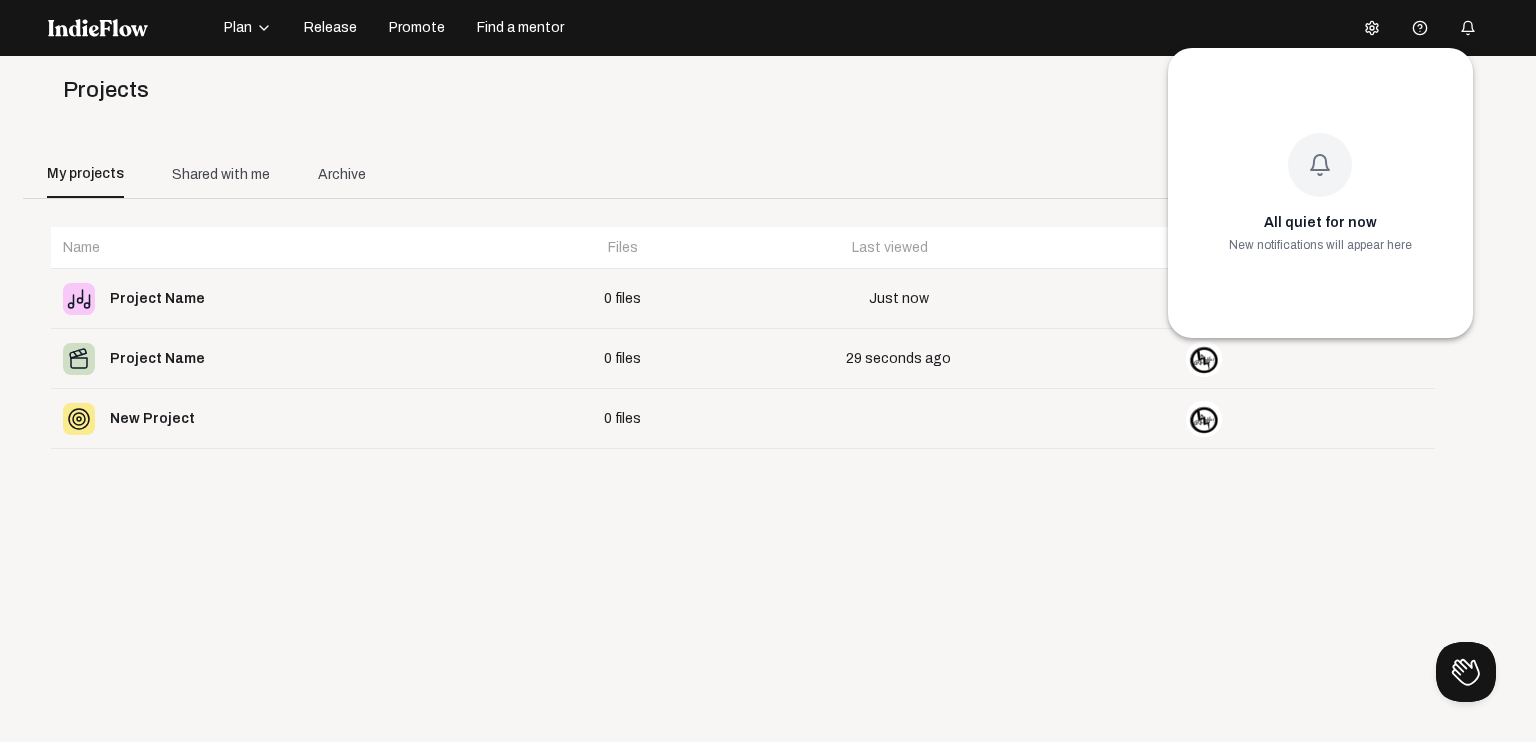 click at bounding box center [768, 371] 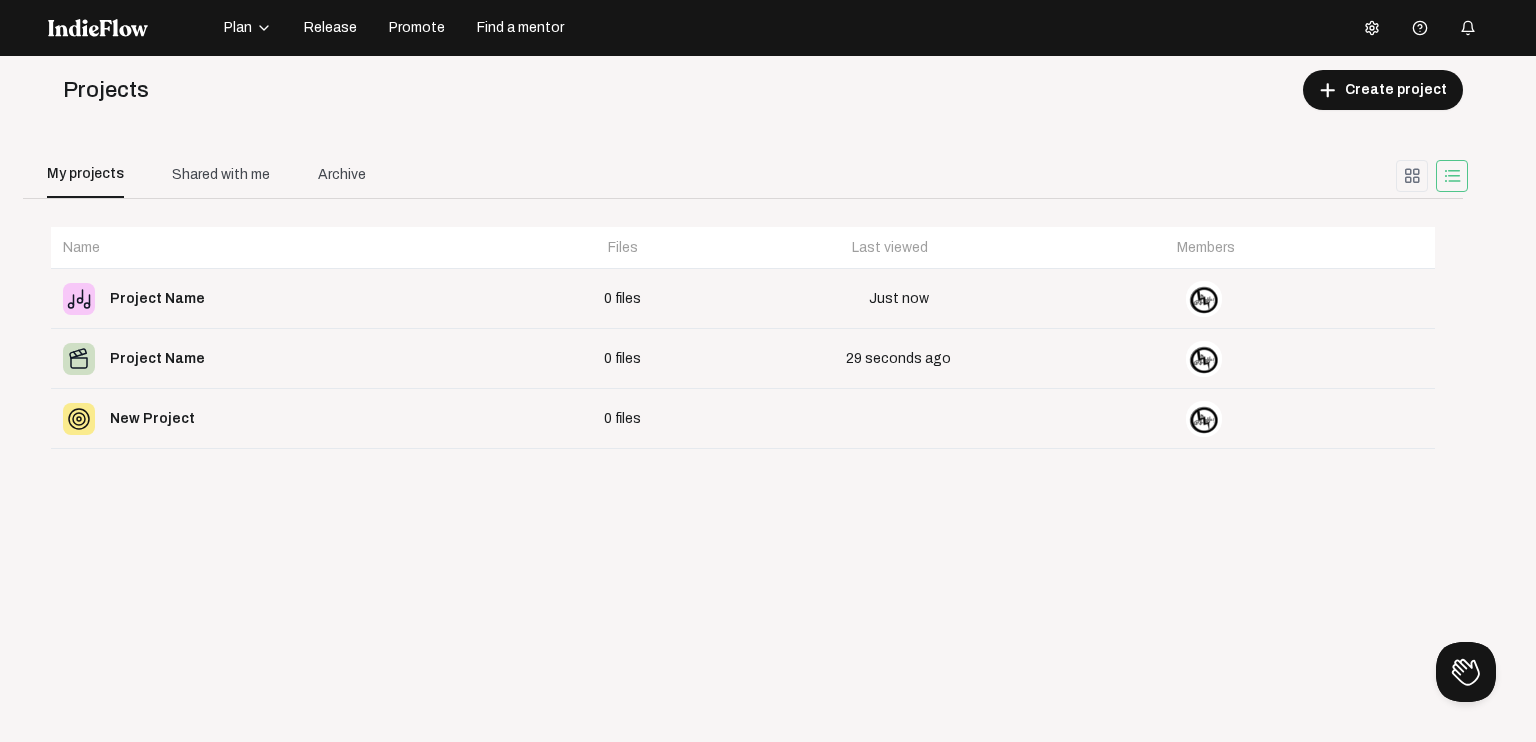 click 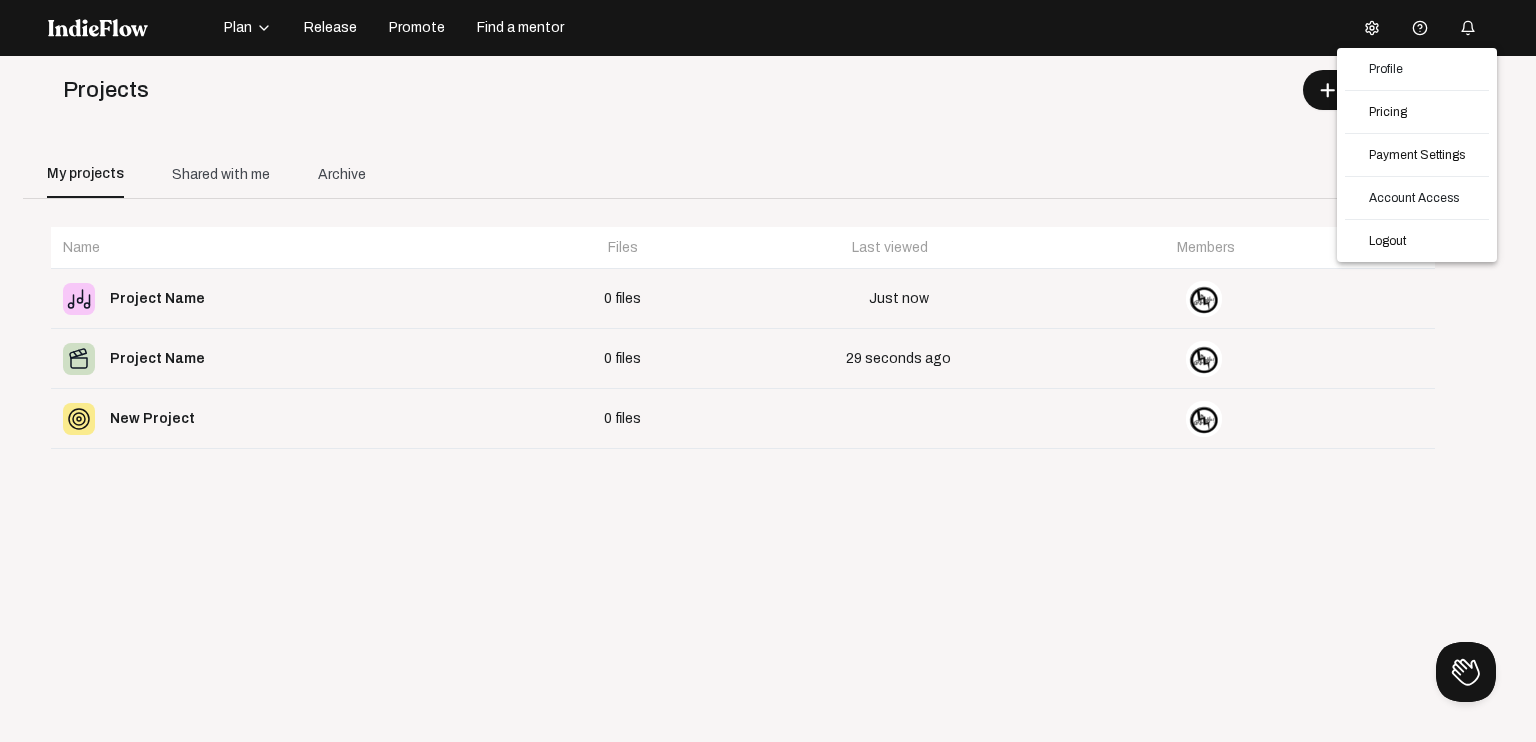 click at bounding box center (768, 371) 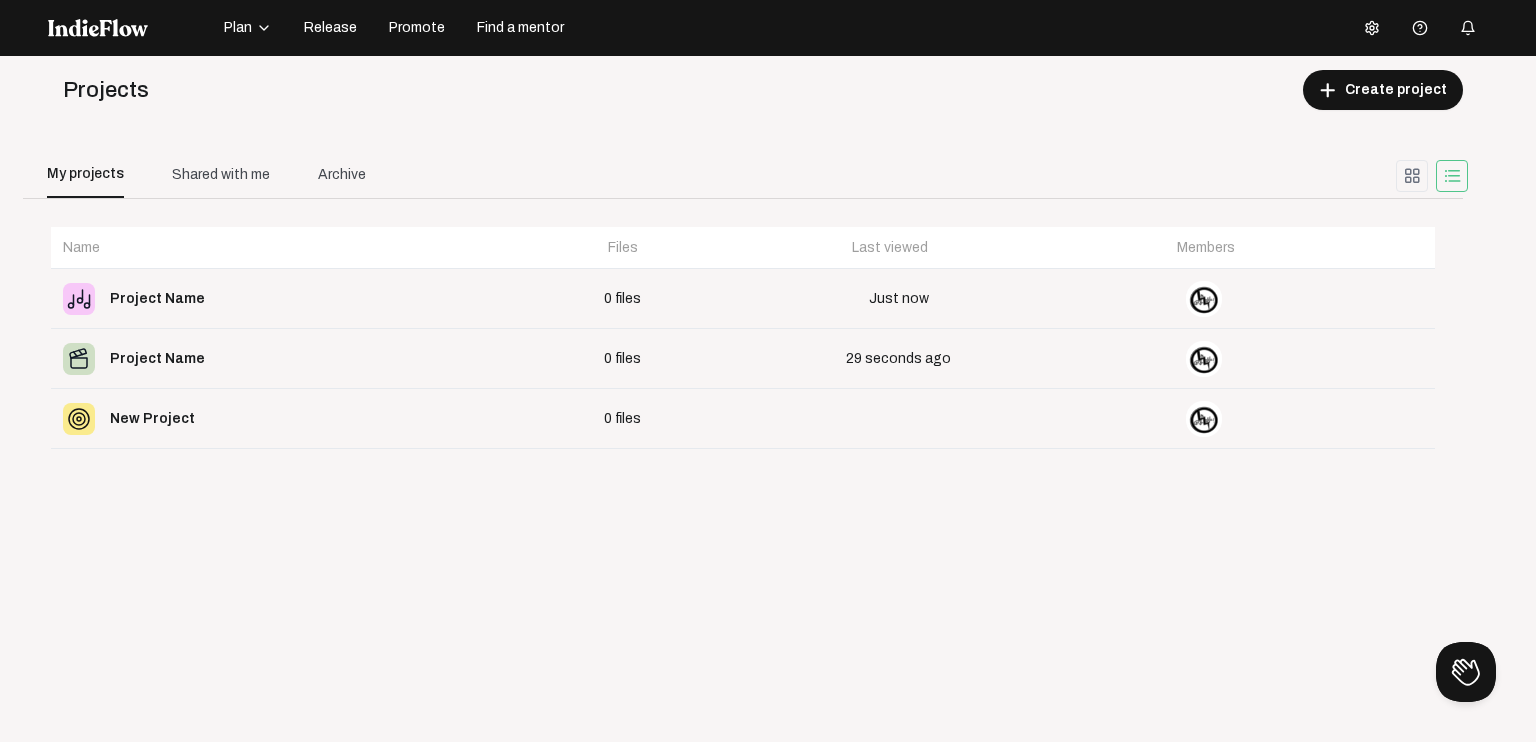 click at bounding box center (1372, 28) 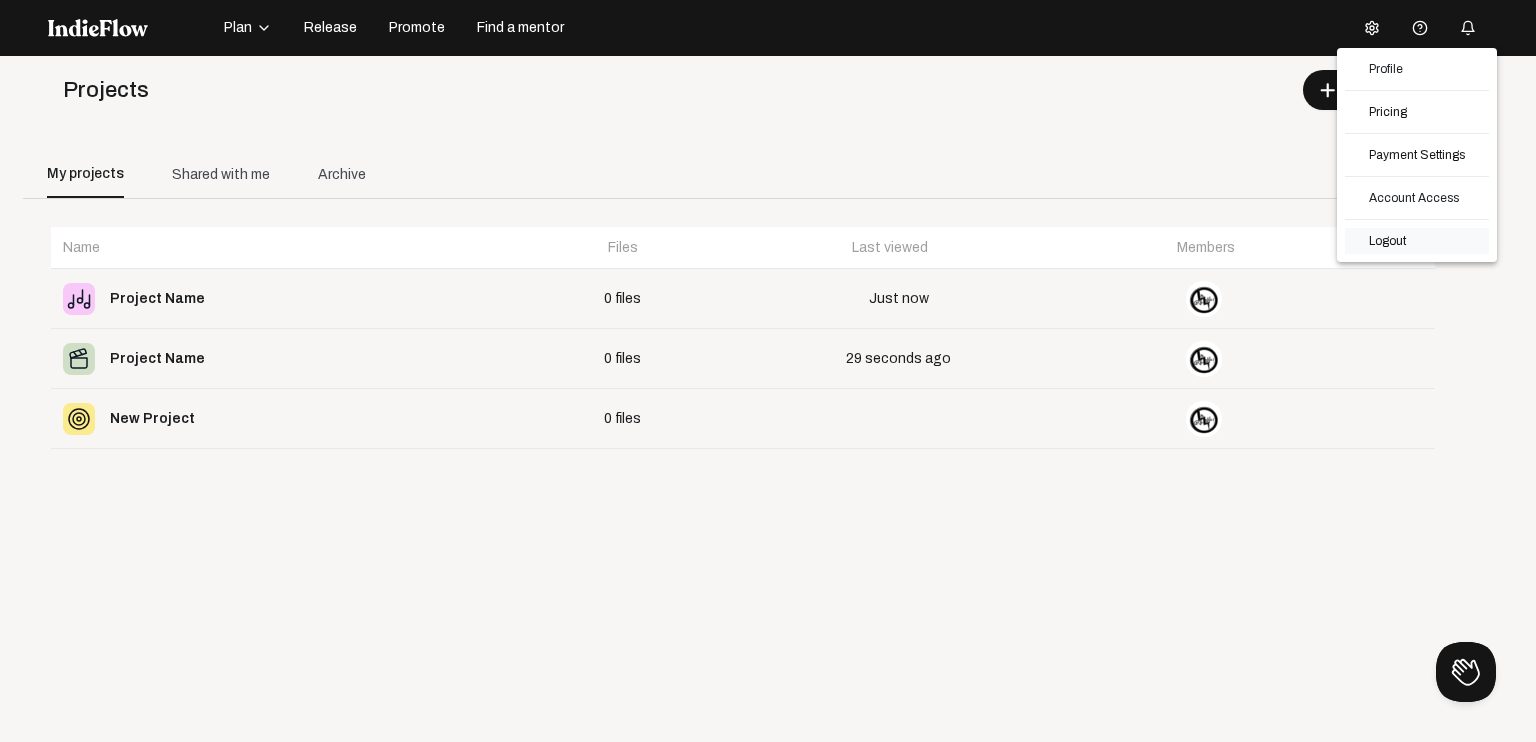 click on "Logout" at bounding box center (1417, 241) 